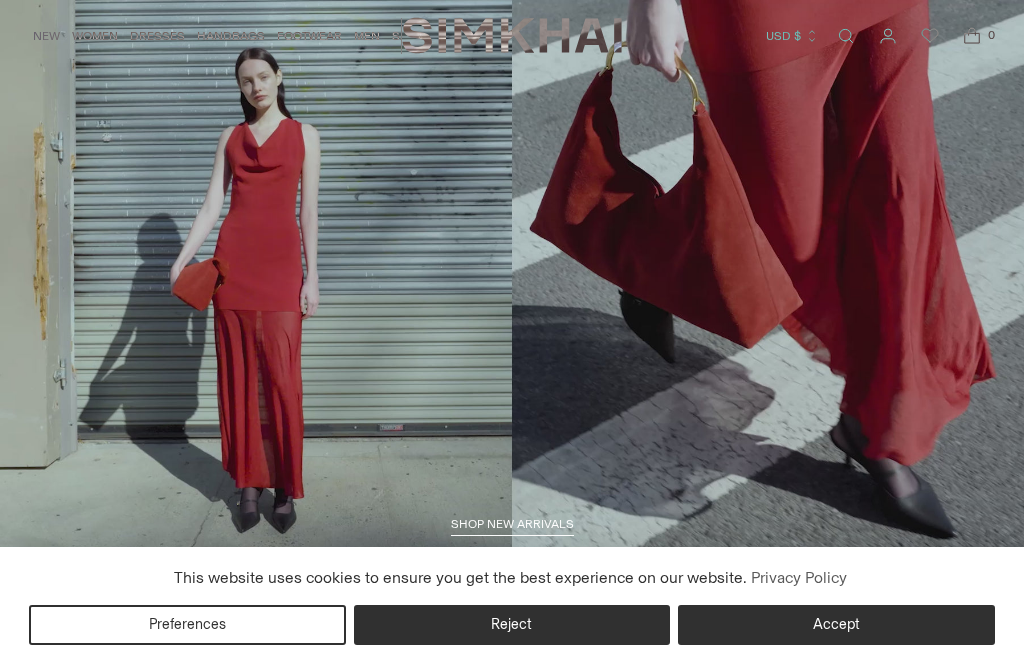 scroll, scrollTop: 0, scrollLeft: 0, axis: both 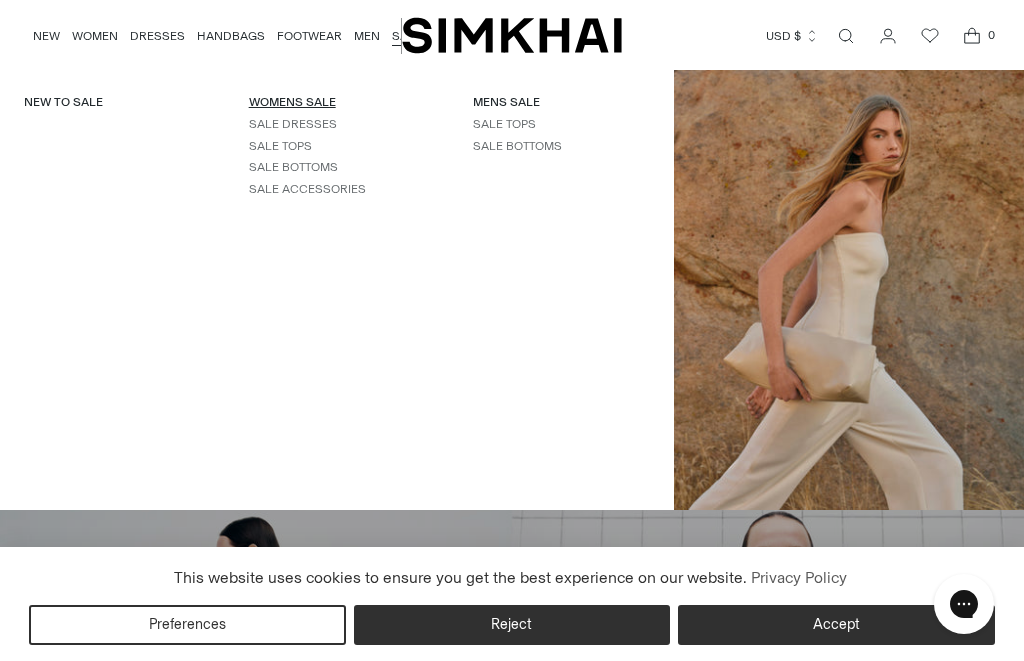click on "WOMENS SALE" at bounding box center [292, 102] 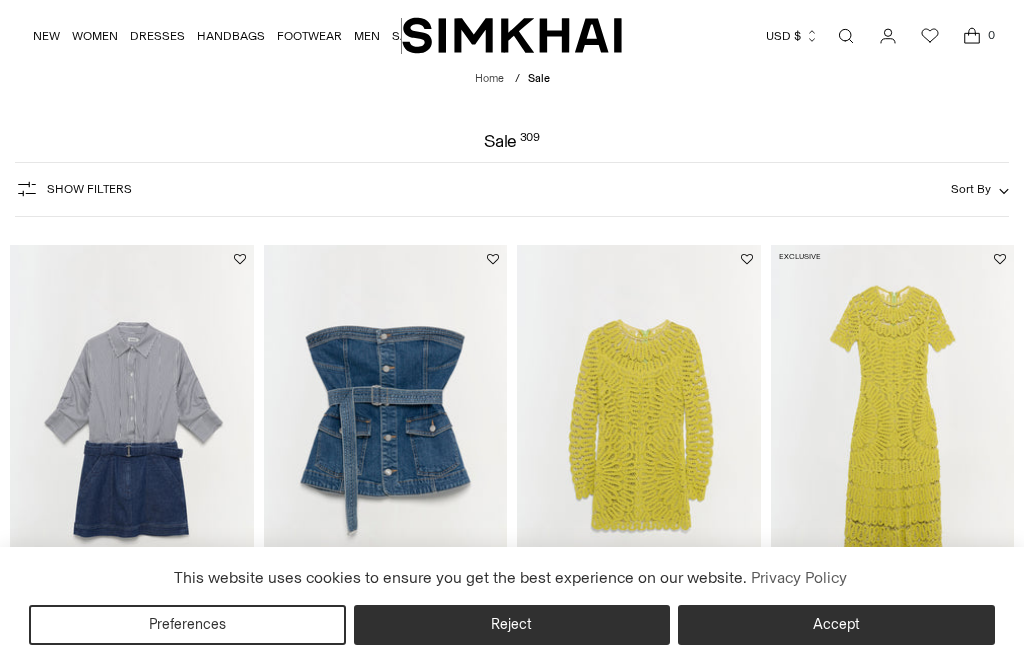scroll, scrollTop: 0, scrollLeft: 0, axis: both 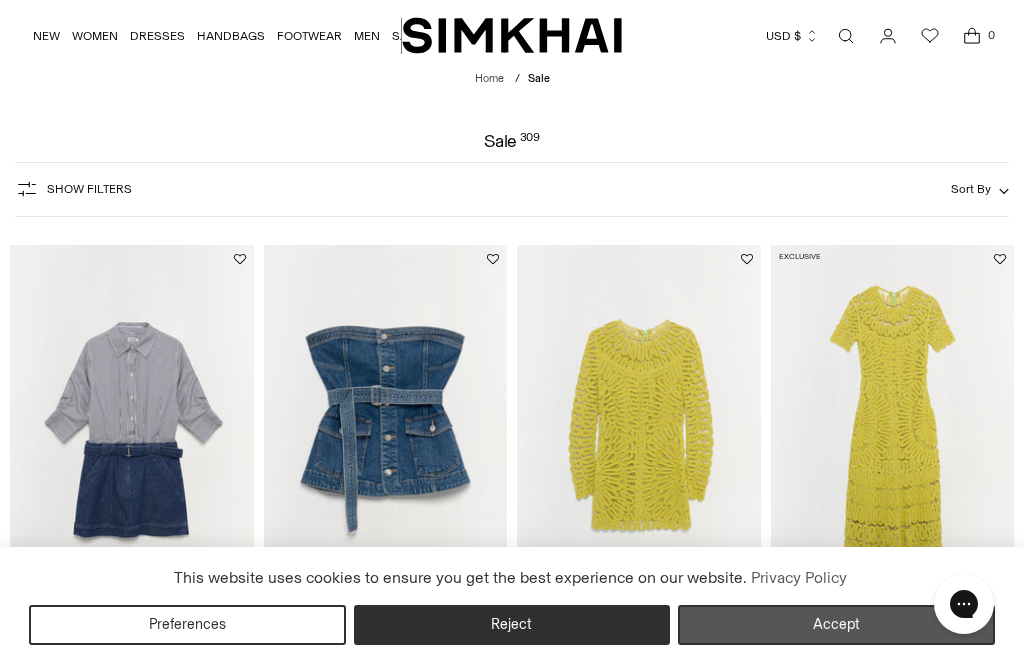 click on "Accept" at bounding box center [836, 625] 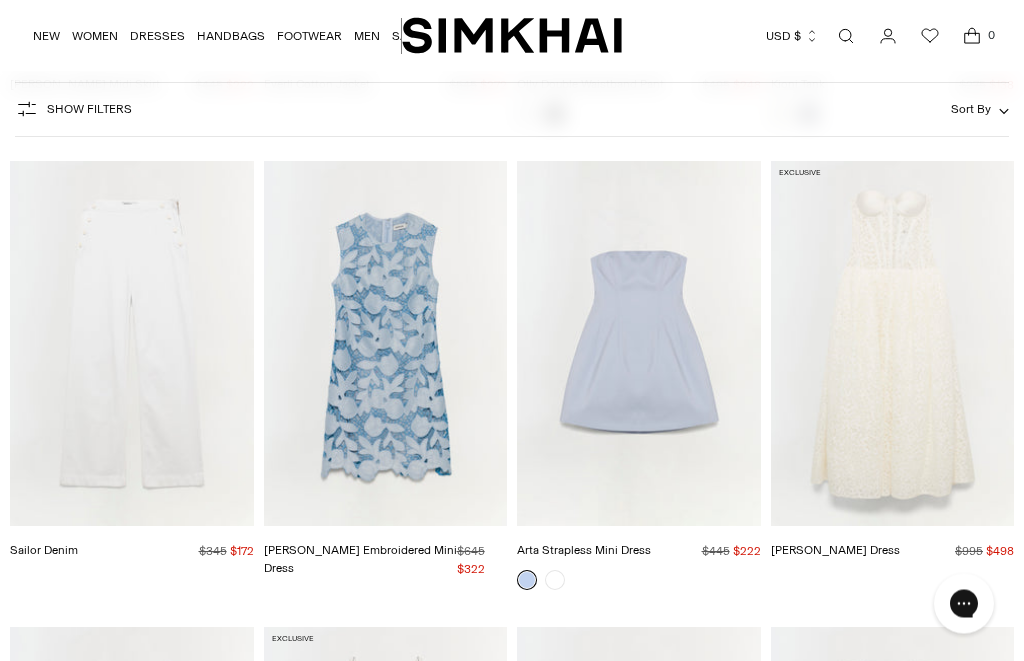scroll, scrollTop: 3817, scrollLeft: 0, axis: vertical 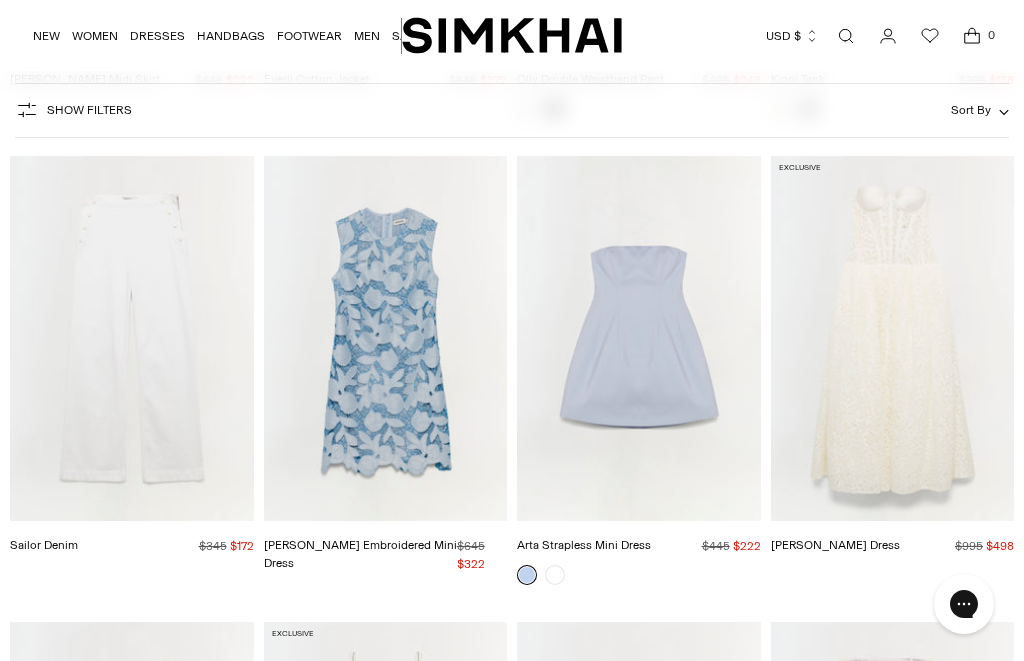 click on "Evangeline Dress
Regular price
$995
$498
Unit price
/ per" at bounding box center (893, 547) 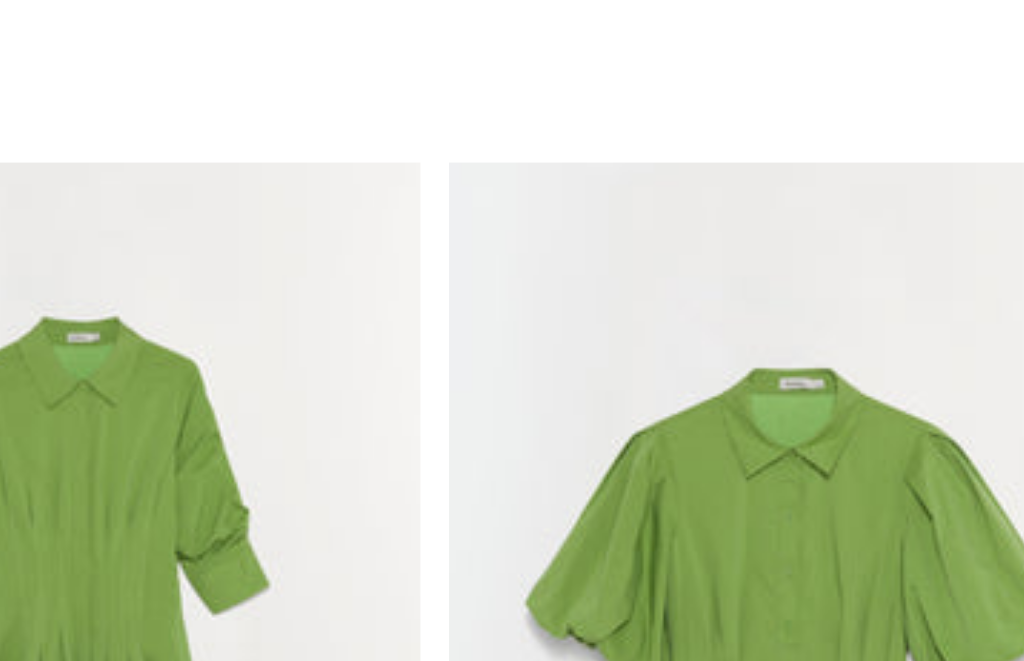 scroll, scrollTop: 7833, scrollLeft: 0, axis: vertical 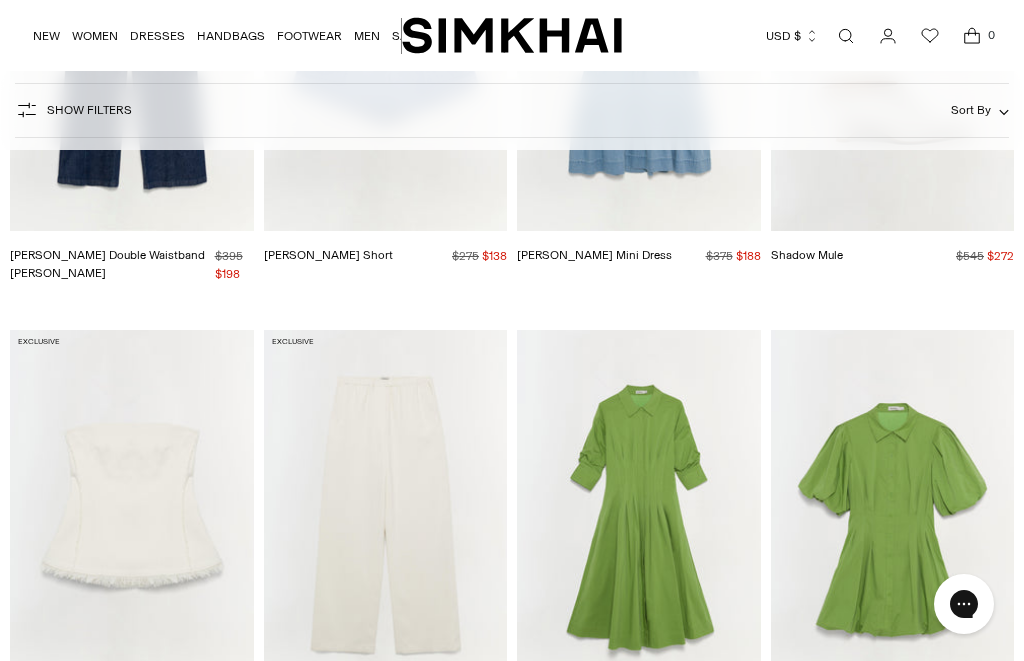 click at bounding box center (809, 749) 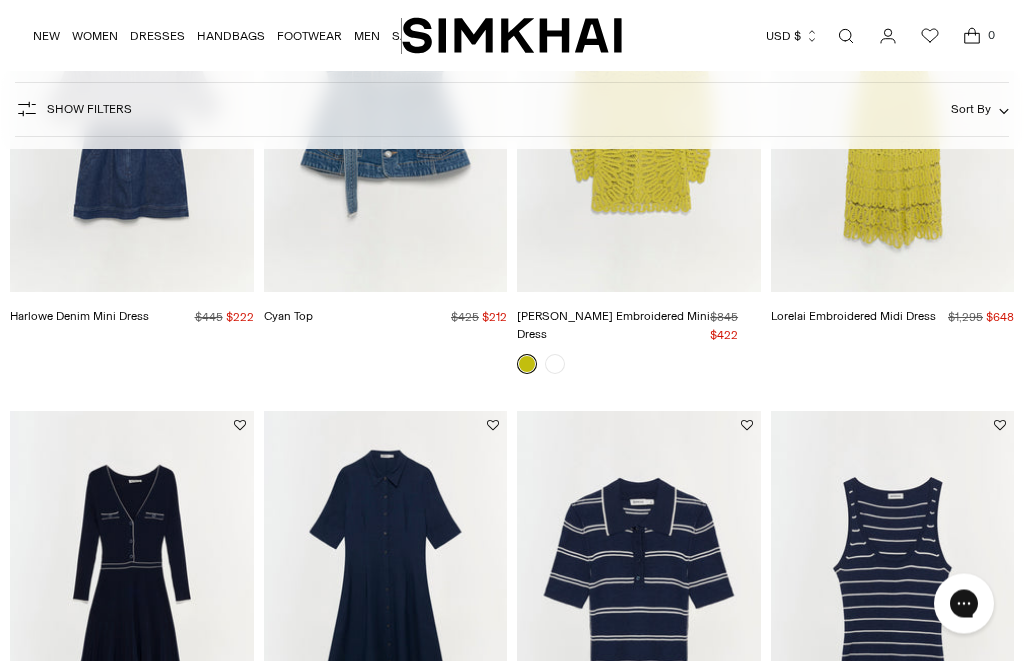 scroll, scrollTop: 533, scrollLeft: 0, axis: vertical 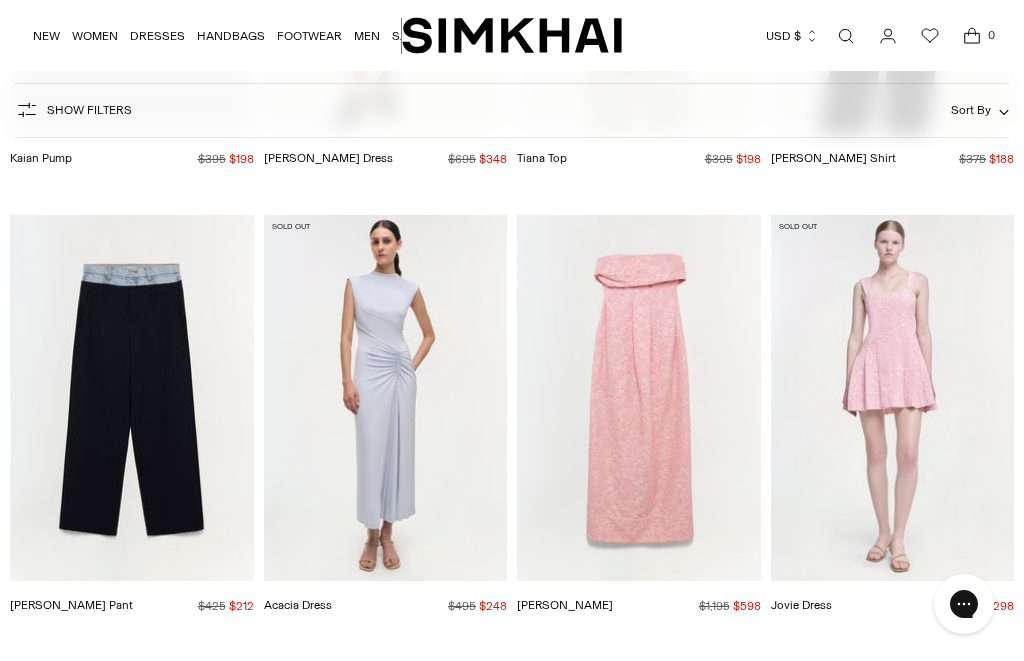 click at bounding box center [132, 397] 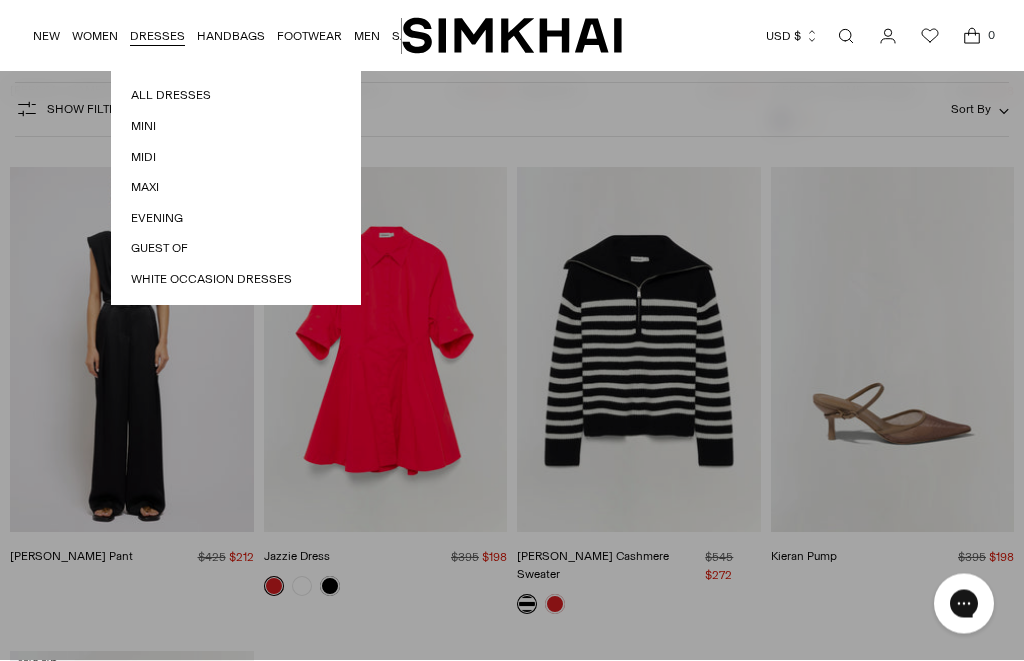 scroll, scrollTop: 35063, scrollLeft: 0, axis: vertical 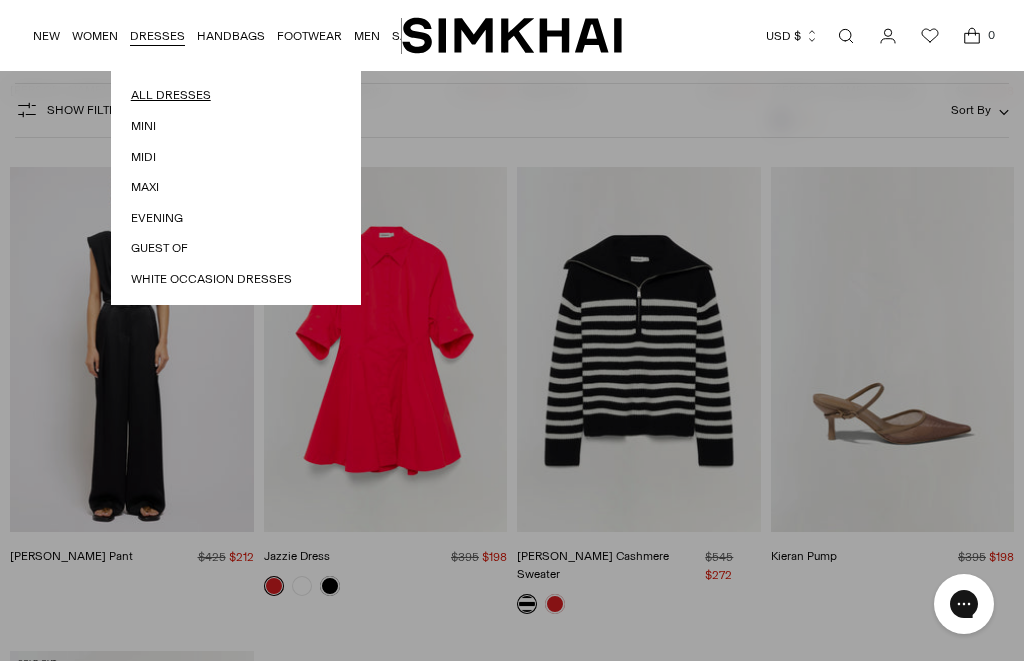 click on "All Dresses" at bounding box center (236, 95) 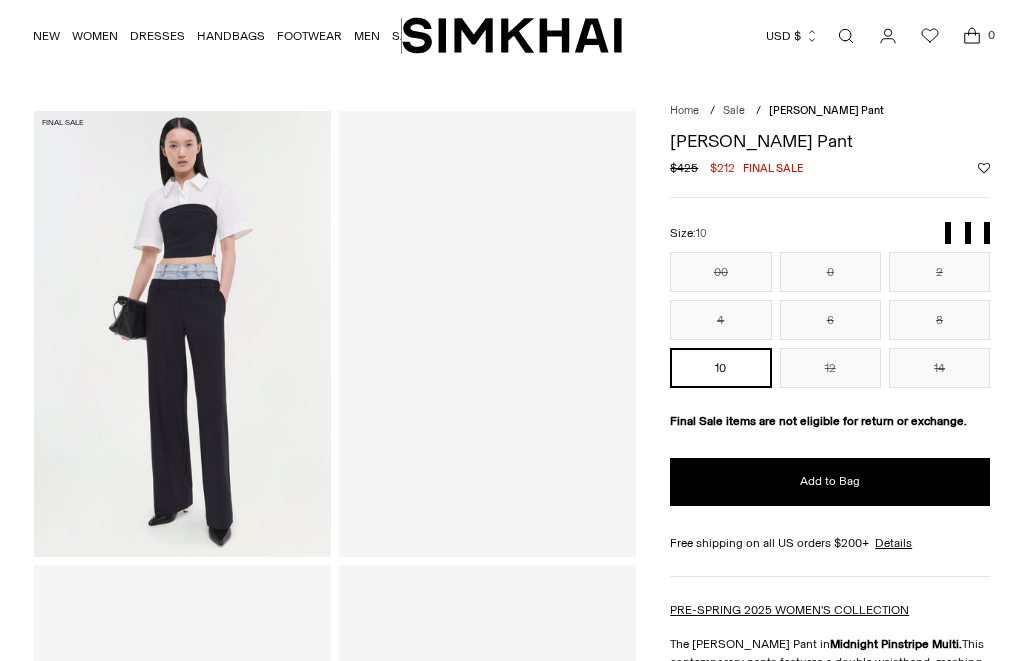 scroll, scrollTop: 0, scrollLeft: 0, axis: both 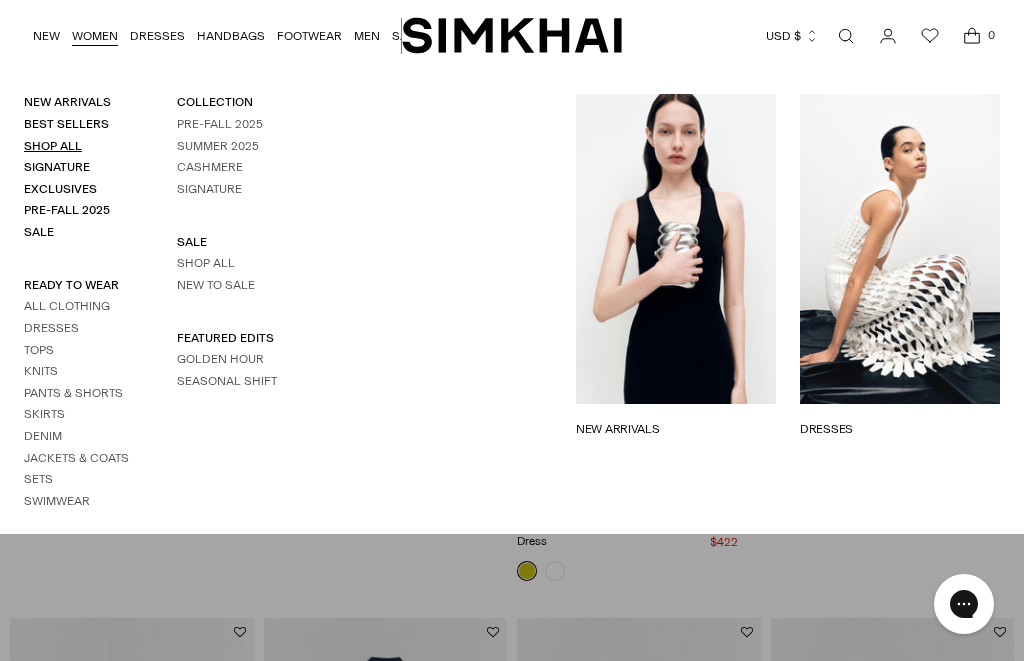 click on "Shop All" at bounding box center (53, 146) 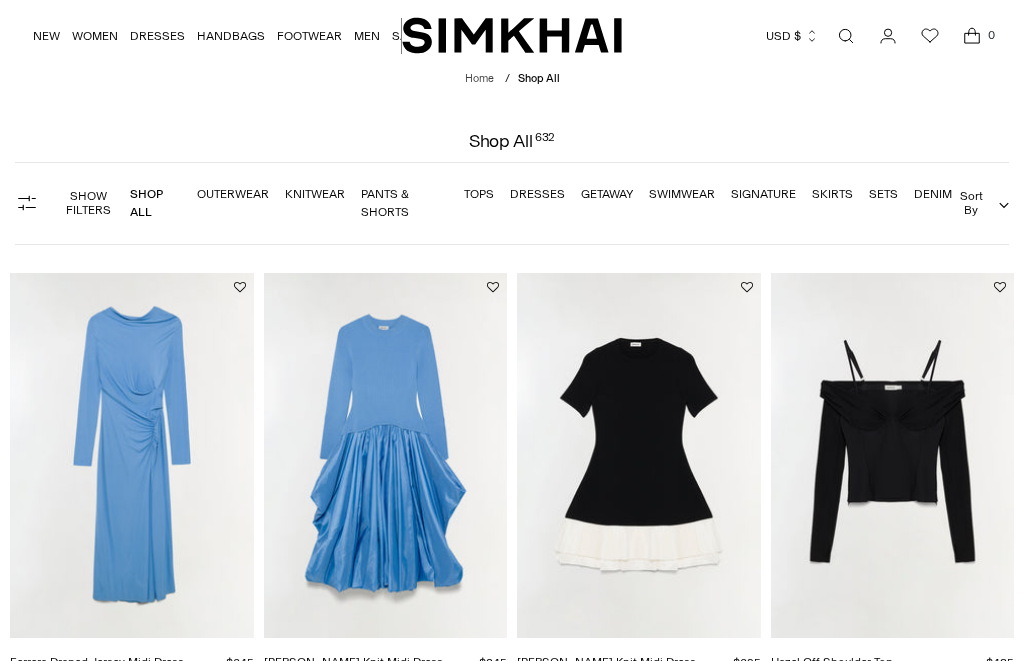 scroll, scrollTop: 0, scrollLeft: 0, axis: both 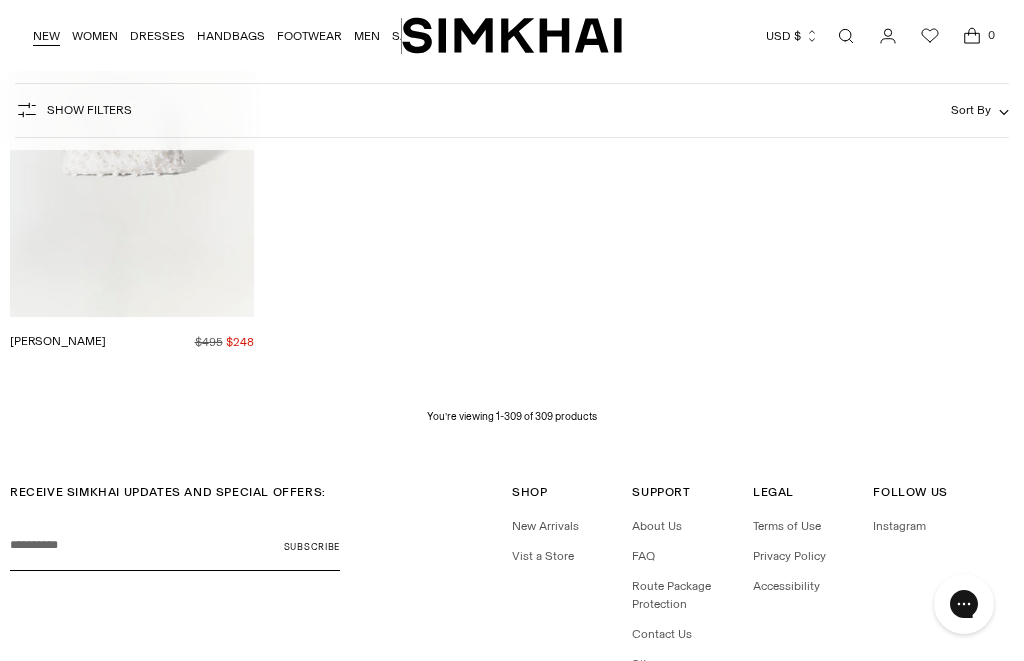 click on "NEW" at bounding box center (46, 36) 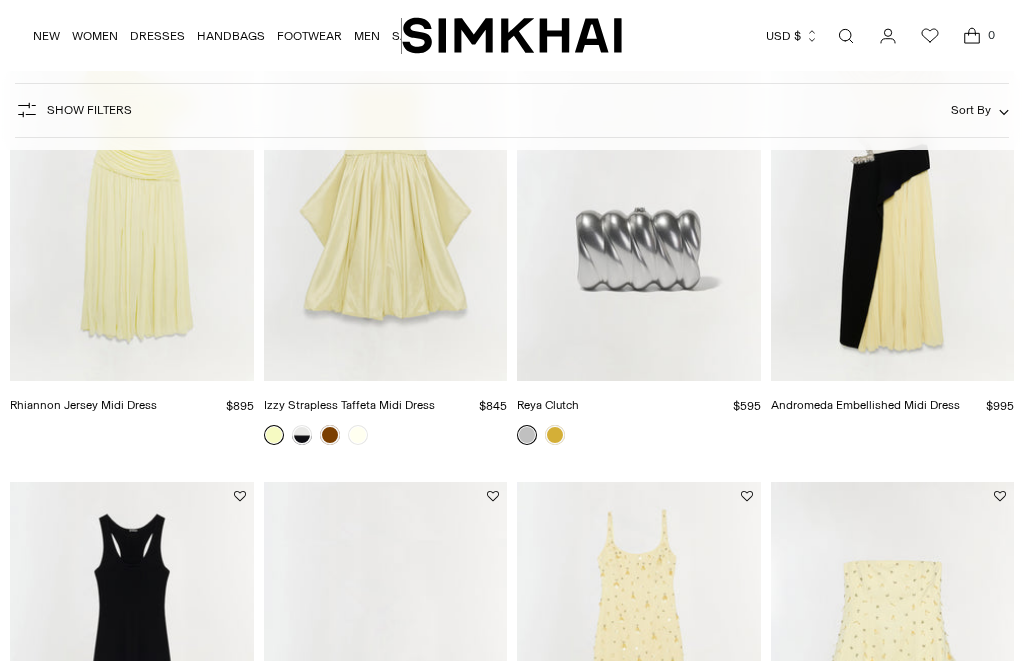 scroll, scrollTop: 601, scrollLeft: 0, axis: vertical 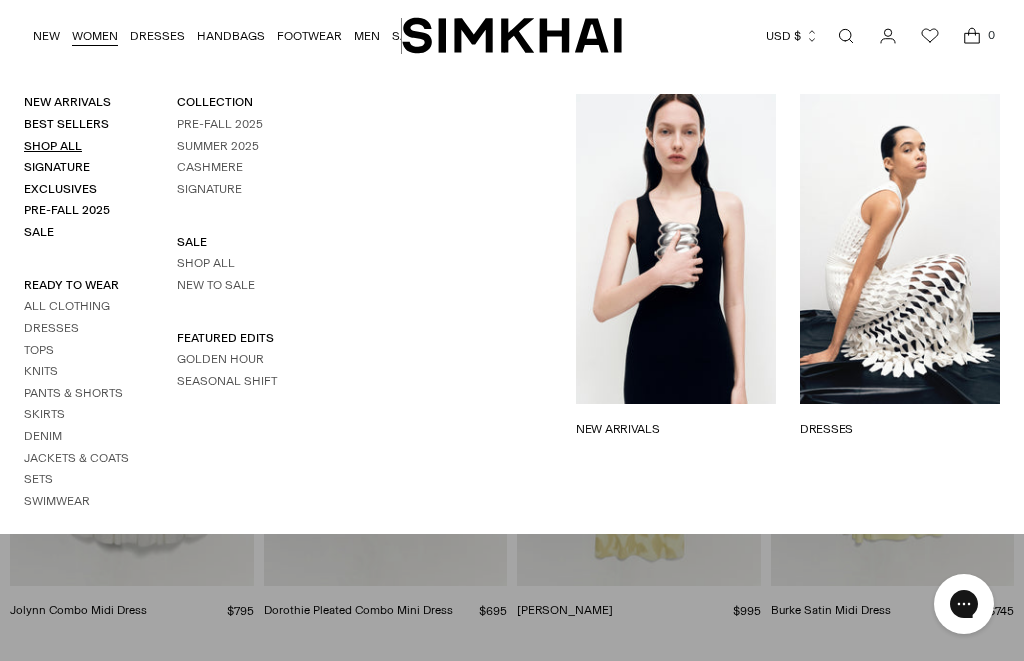 click on "Shop All" at bounding box center (53, 146) 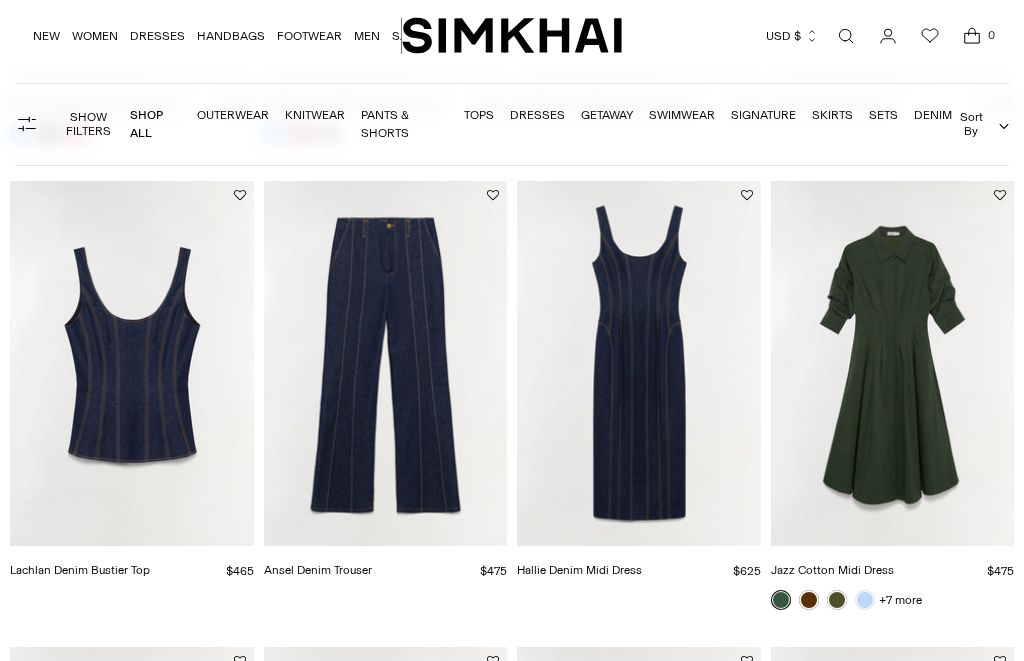 scroll, scrollTop: 693, scrollLeft: 0, axis: vertical 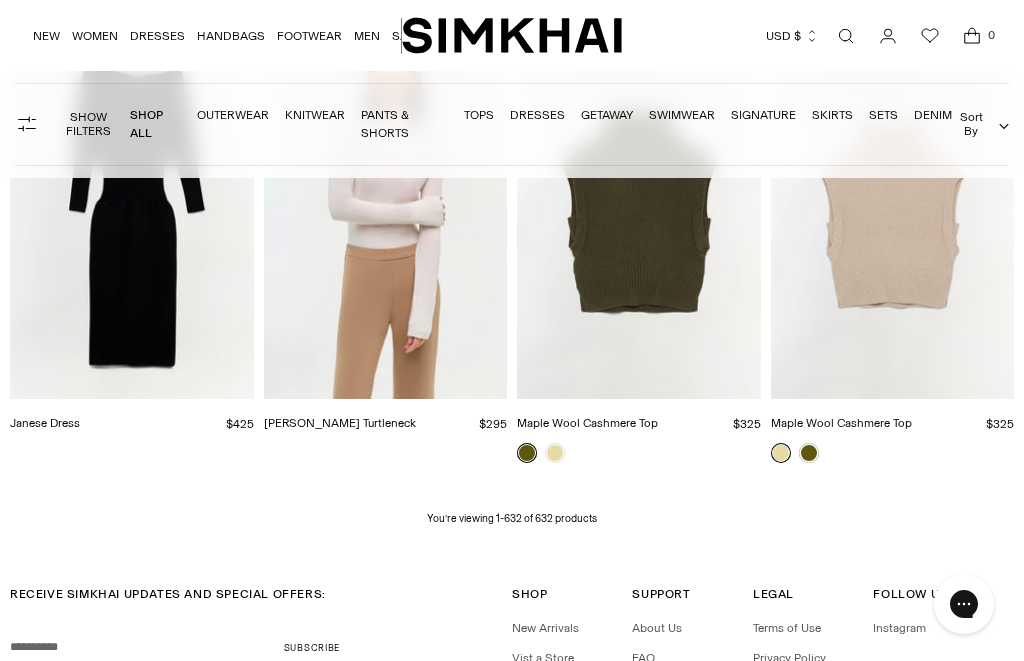 click on "RECEIVE SIMKHAI UPDATES AND SPECIAL OFFERS:
Your email
Subscribe
Shop
Shop
New Arrivals
Vist a Store
Support" at bounding box center [512, 736] 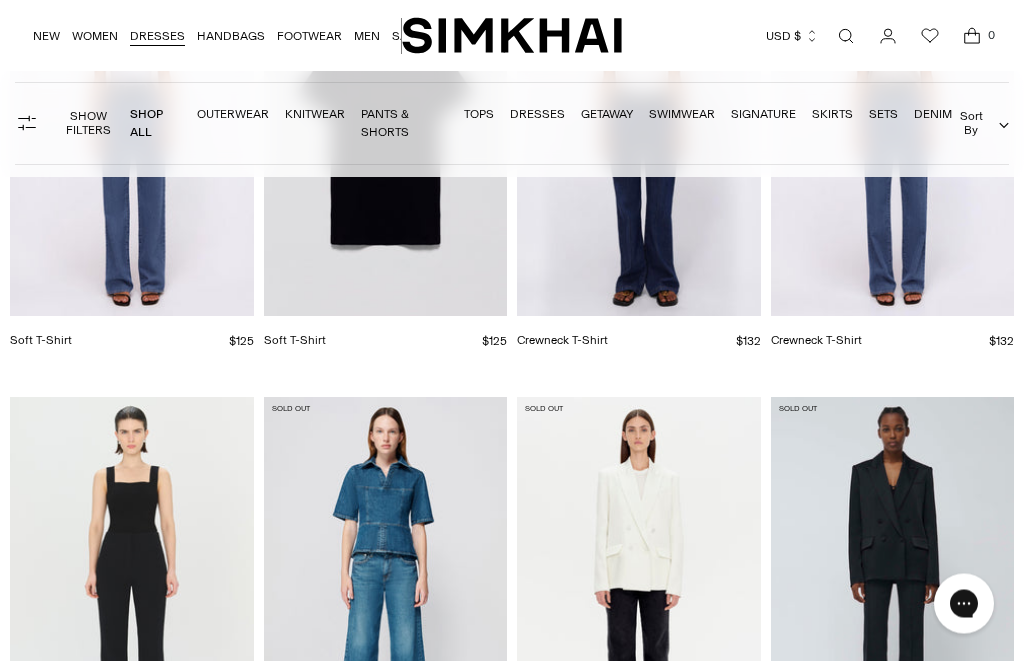 scroll, scrollTop: 70029, scrollLeft: 0, axis: vertical 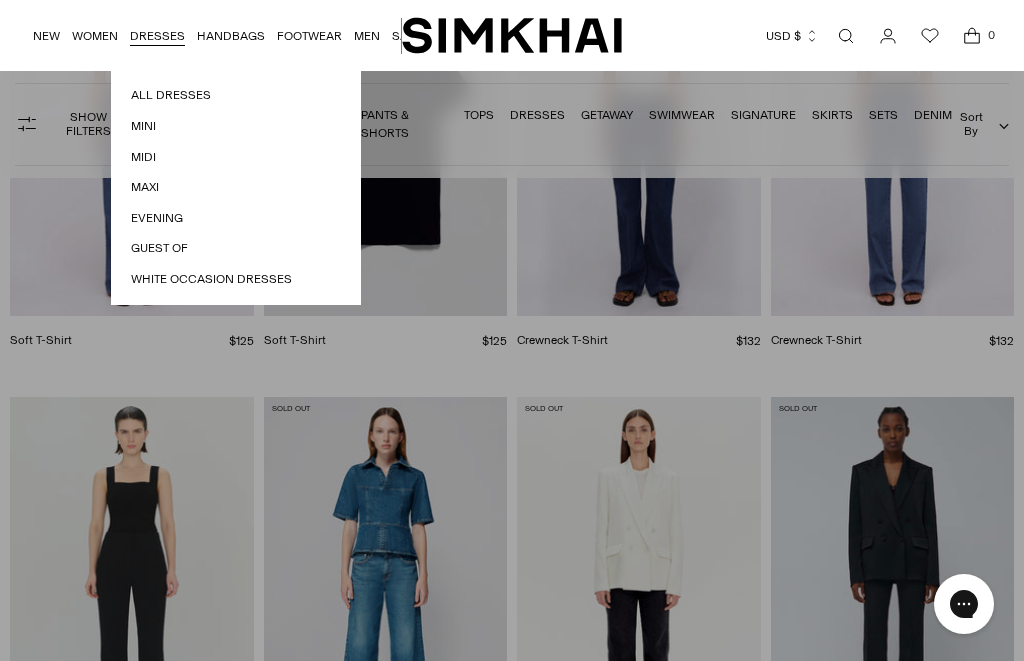 click on "DRESSES" at bounding box center [157, 36] 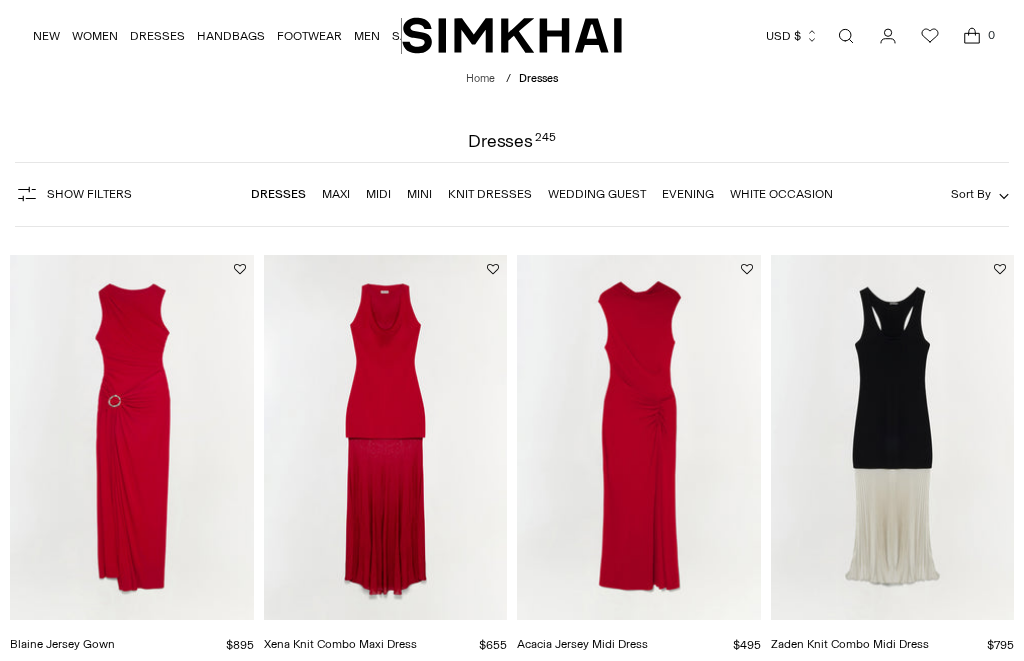 scroll, scrollTop: 0, scrollLeft: 0, axis: both 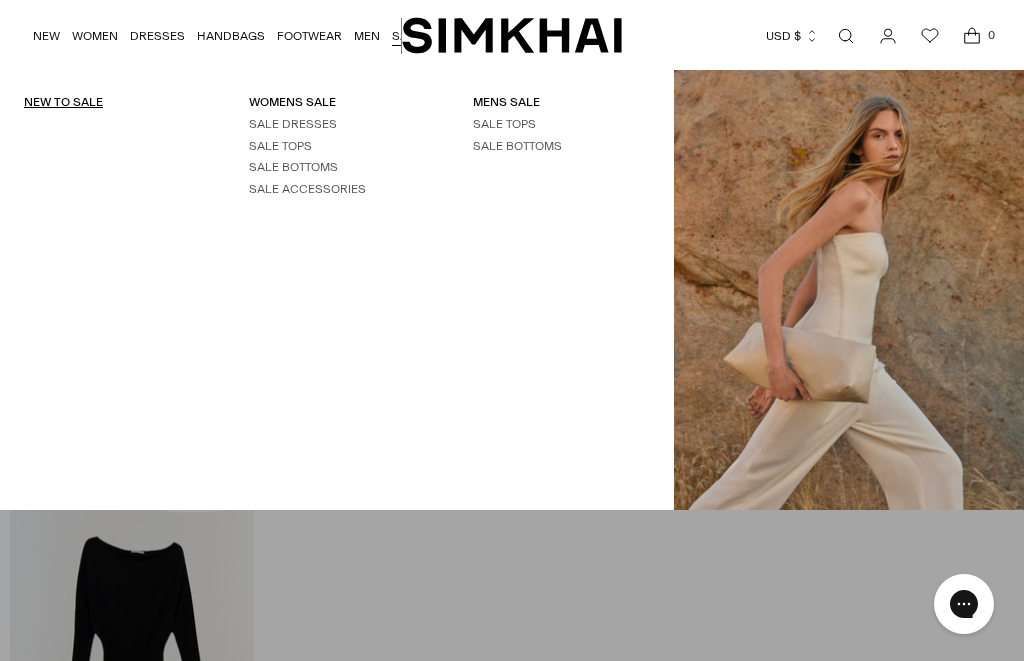 click on "NEW TO SALE" at bounding box center [63, 102] 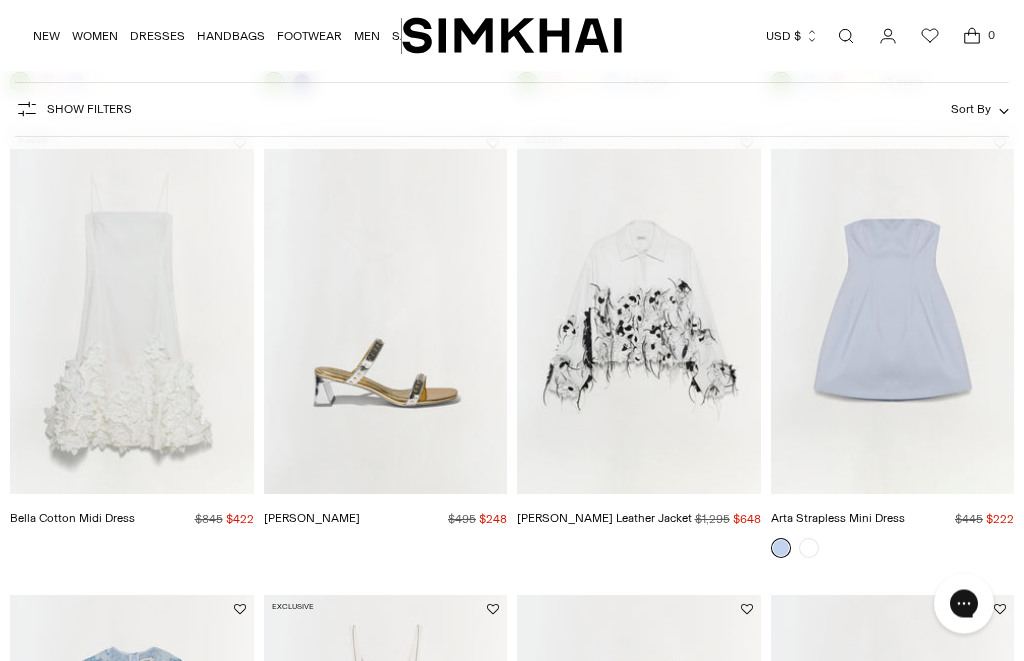 scroll, scrollTop: 532, scrollLeft: 0, axis: vertical 